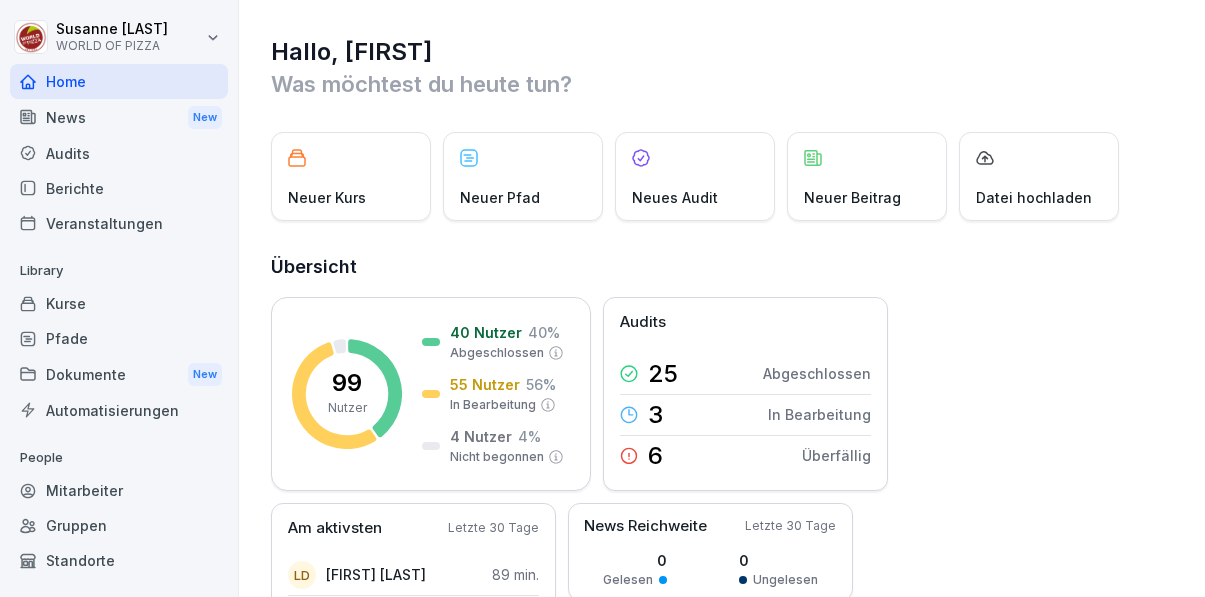 scroll, scrollTop: 0, scrollLeft: 0, axis: both 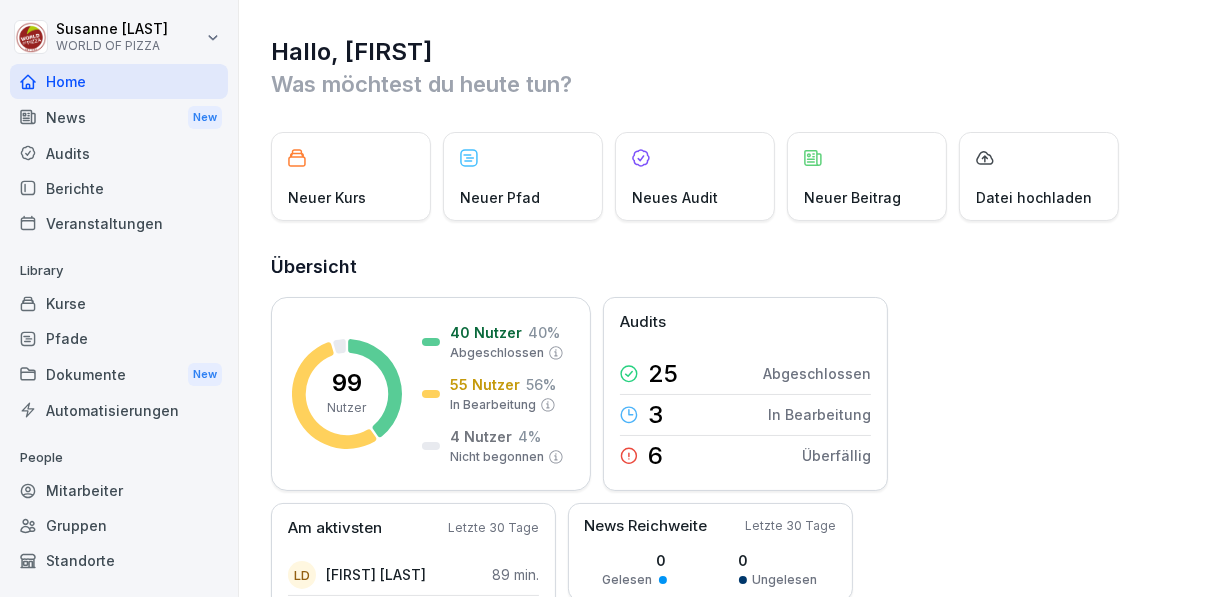 click on "Mitarbeiter" at bounding box center [119, 490] 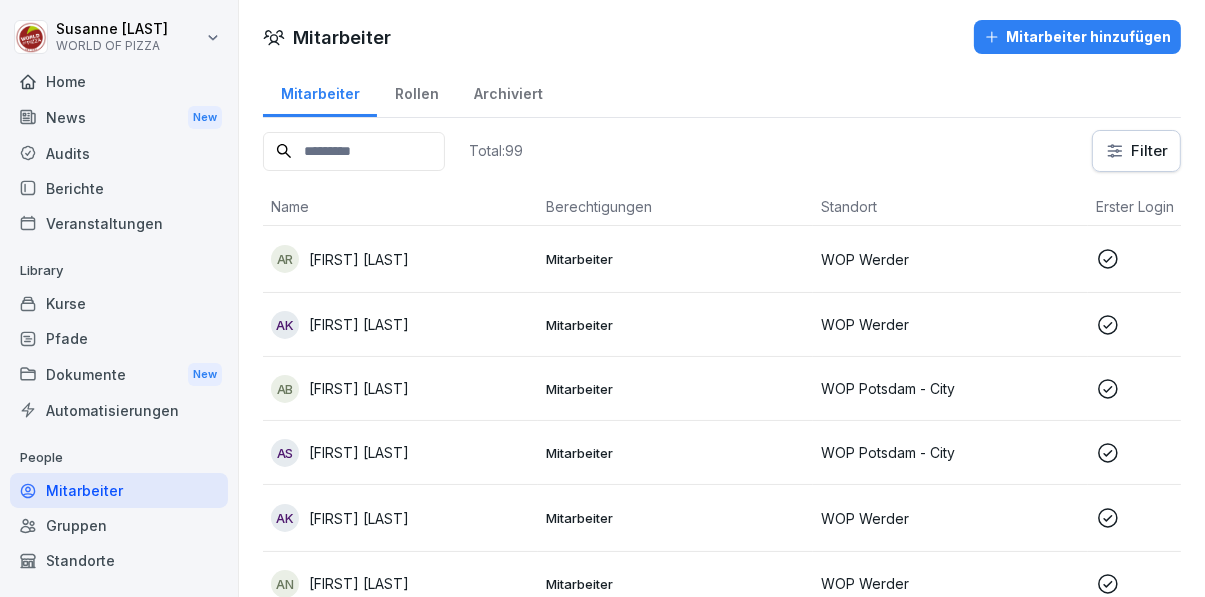 click at bounding box center [354, 151] 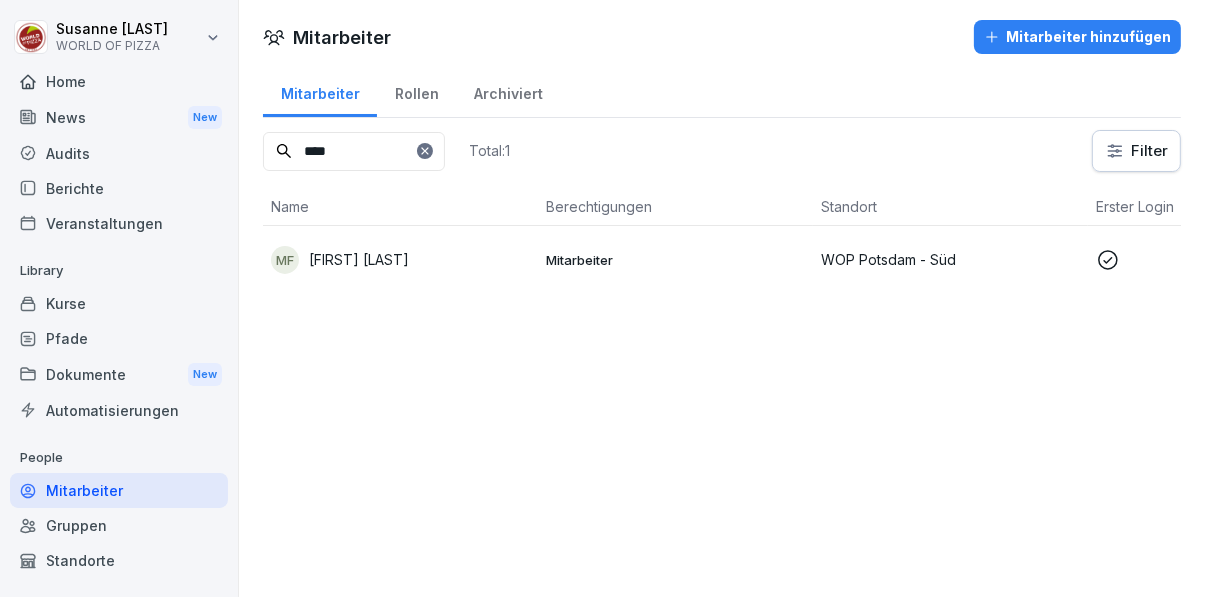type on "****" 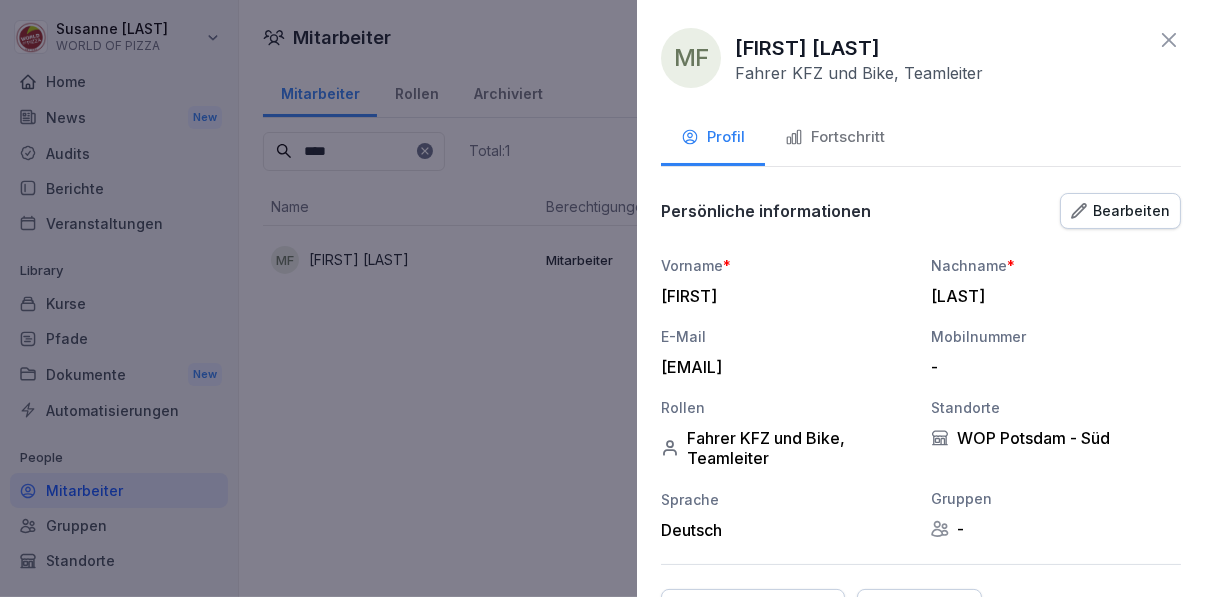 click on "Fortschritt" at bounding box center (835, 137) 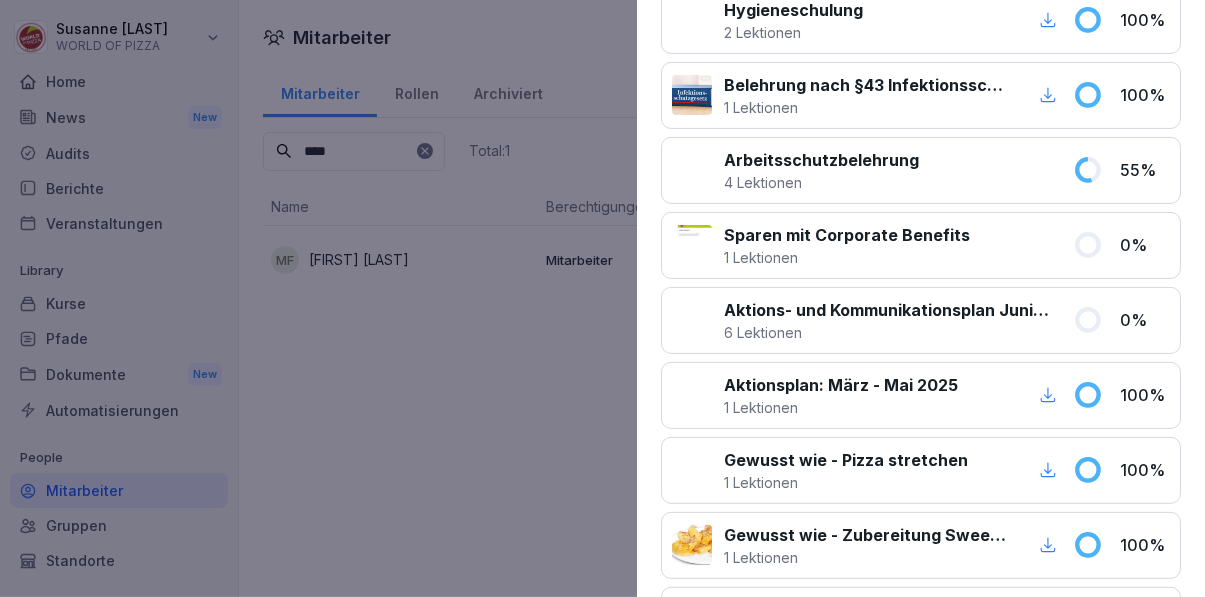 scroll, scrollTop: 0, scrollLeft: 0, axis: both 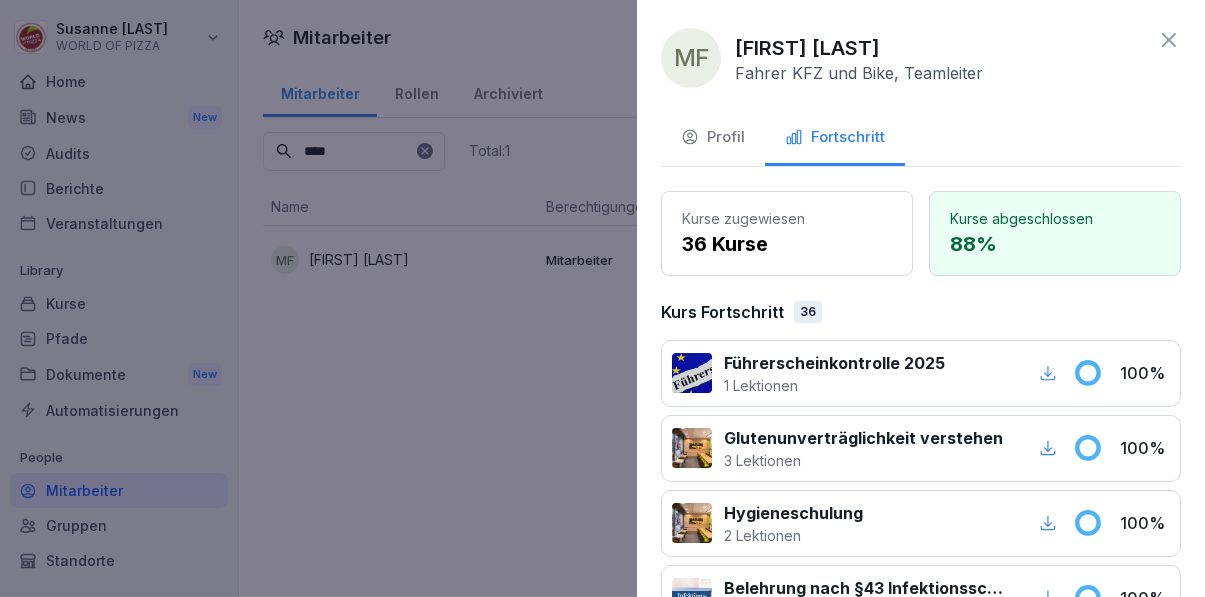 click at bounding box center (602, 298) 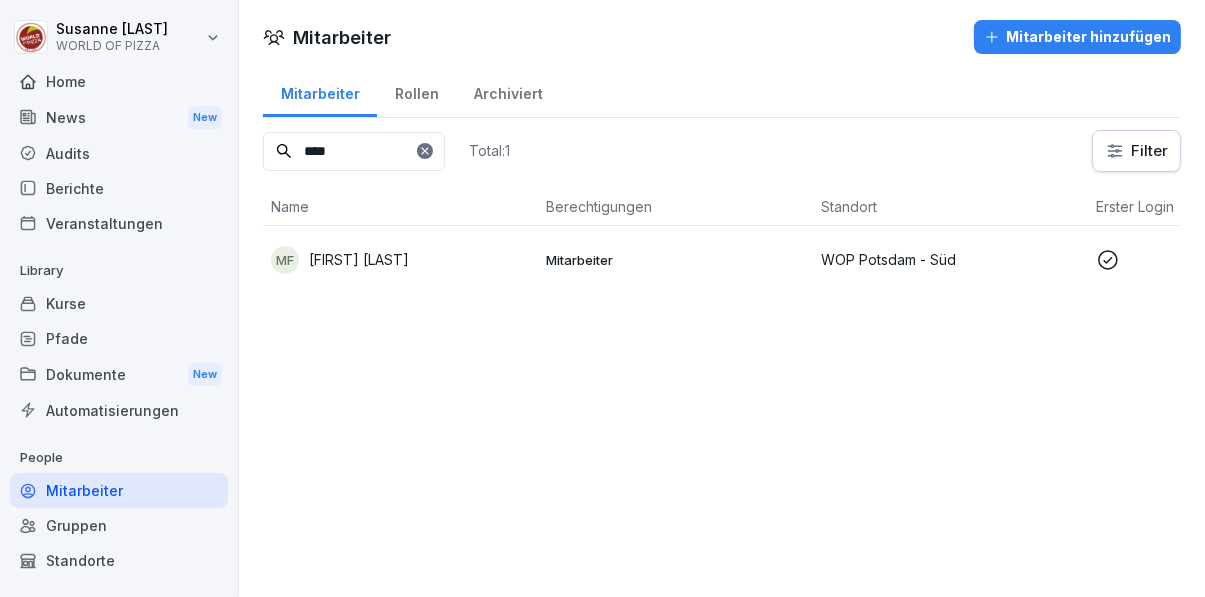 click on "Home" at bounding box center (119, 81) 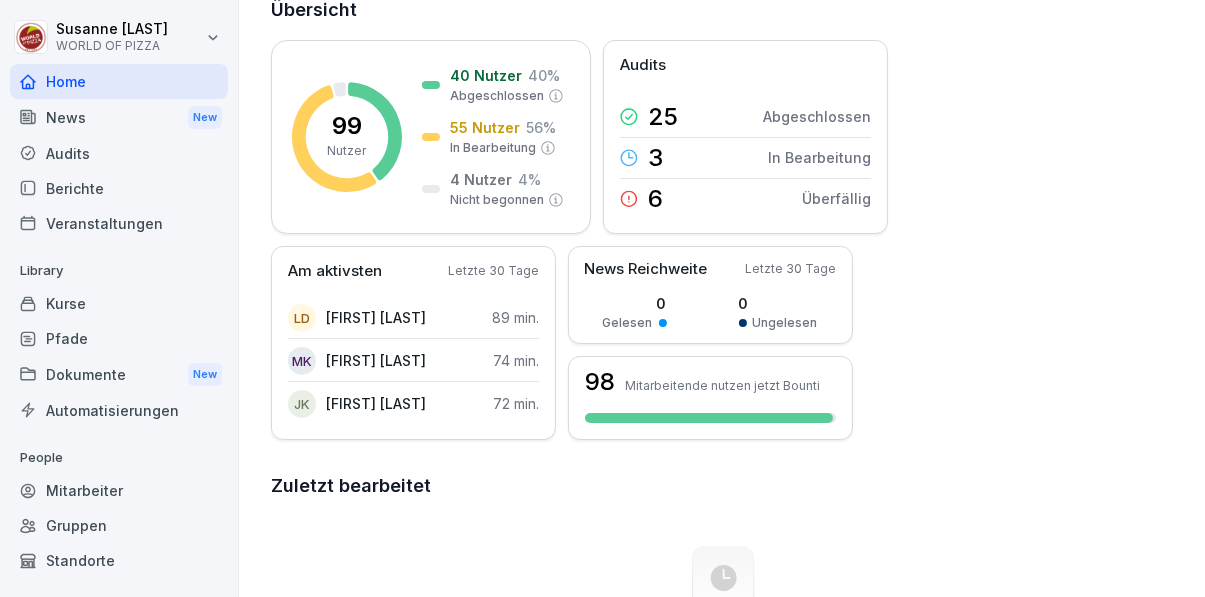 scroll, scrollTop: 261, scrollLeft: 0, axis: vertical 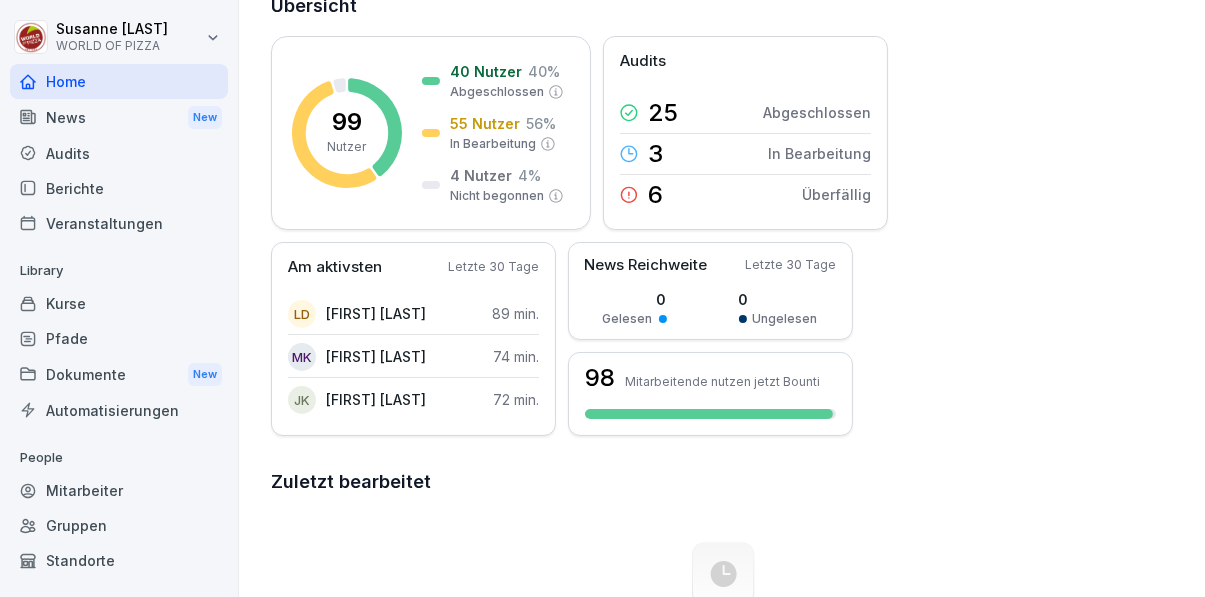 click on "Gruppen" at bounding box center (119, 525) 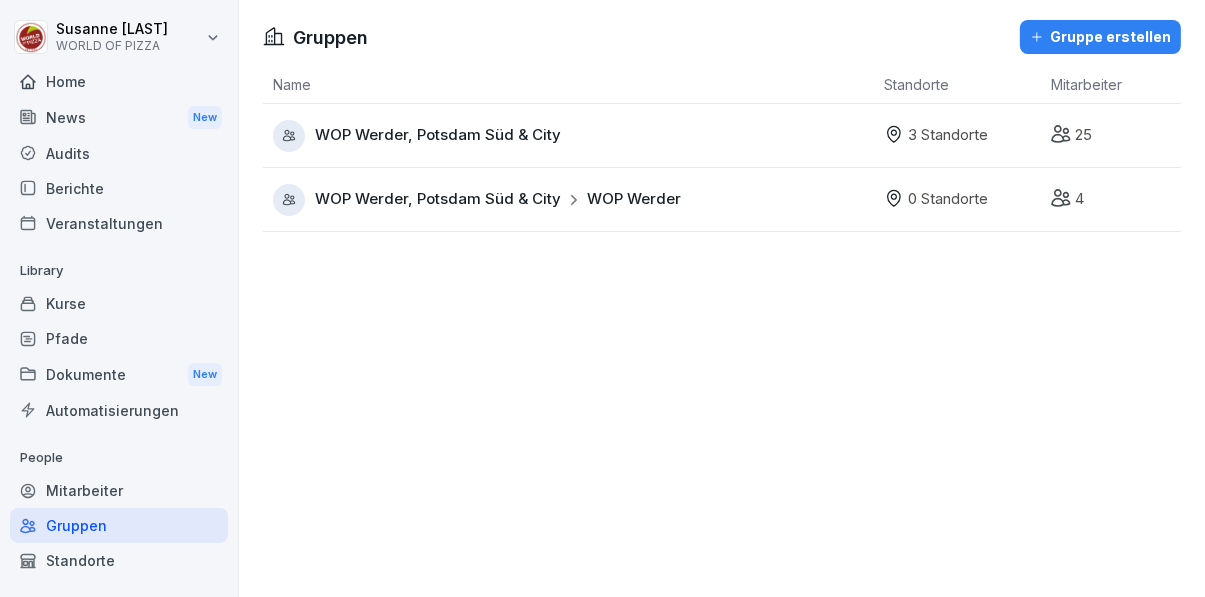 scroll, scrollTop: 0, scrollLeft: 0, axis: both 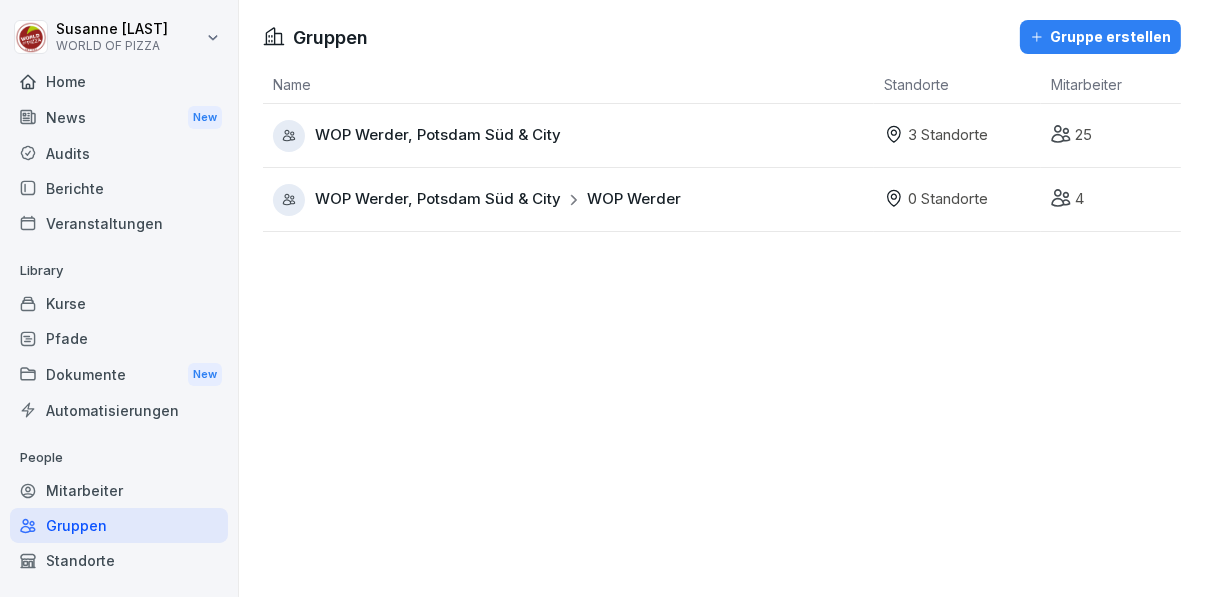 click on "Standorte" at bounding box center [119, 560] 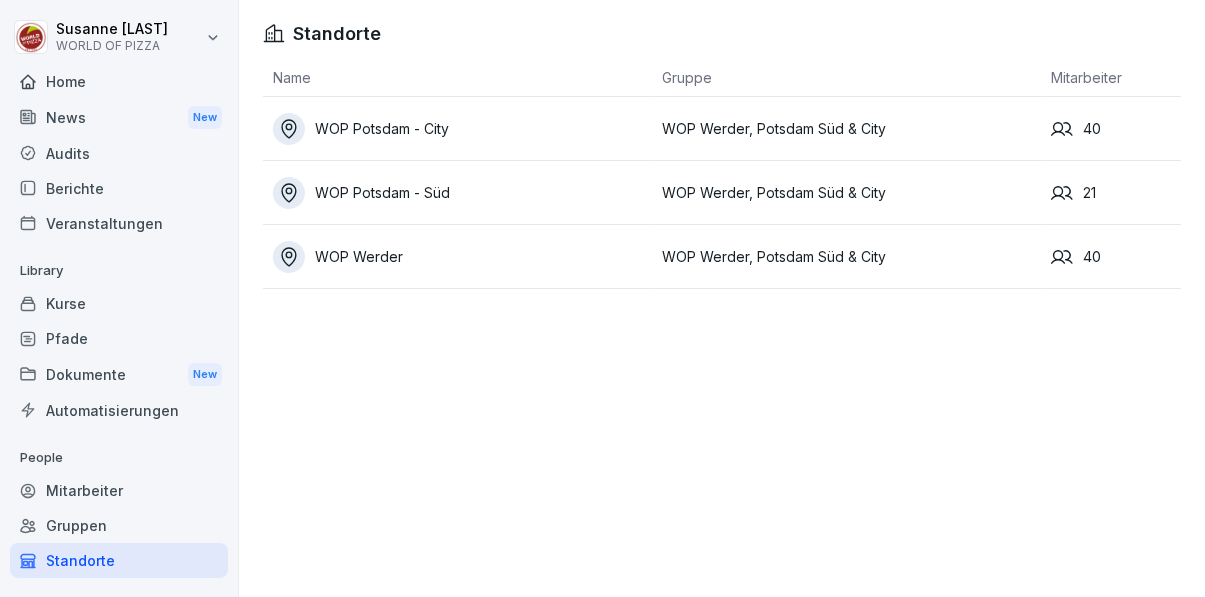 click on "WOP Potsdam - Süd" at bounding box center [462, 193] 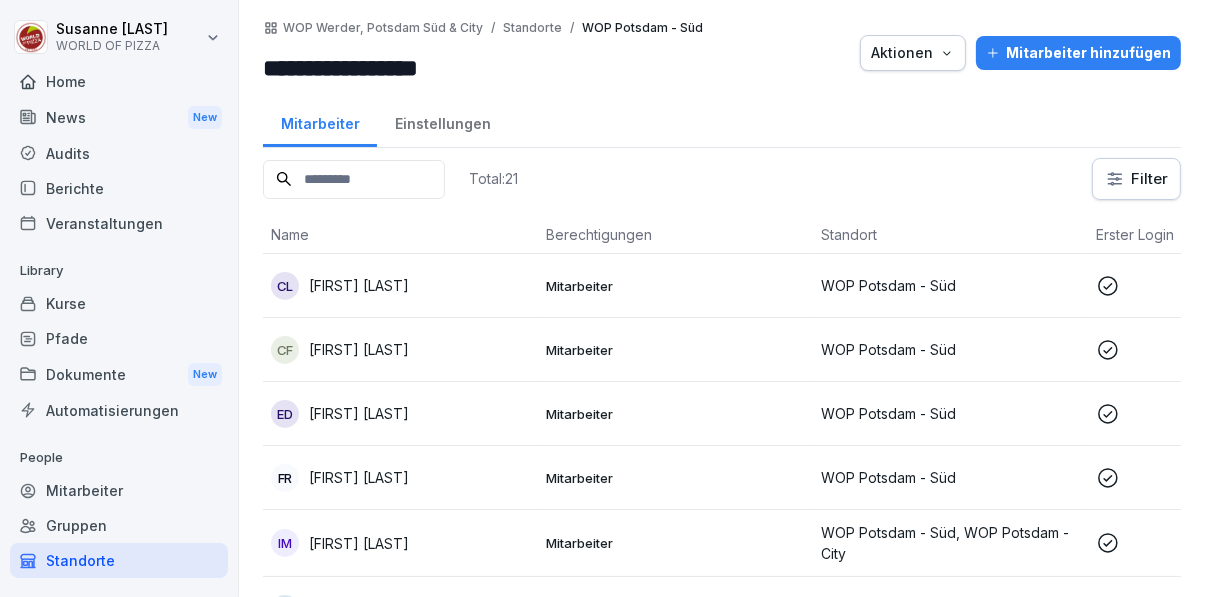 click on "[FIRST] [LAST]" at bounding box center (400, 543) 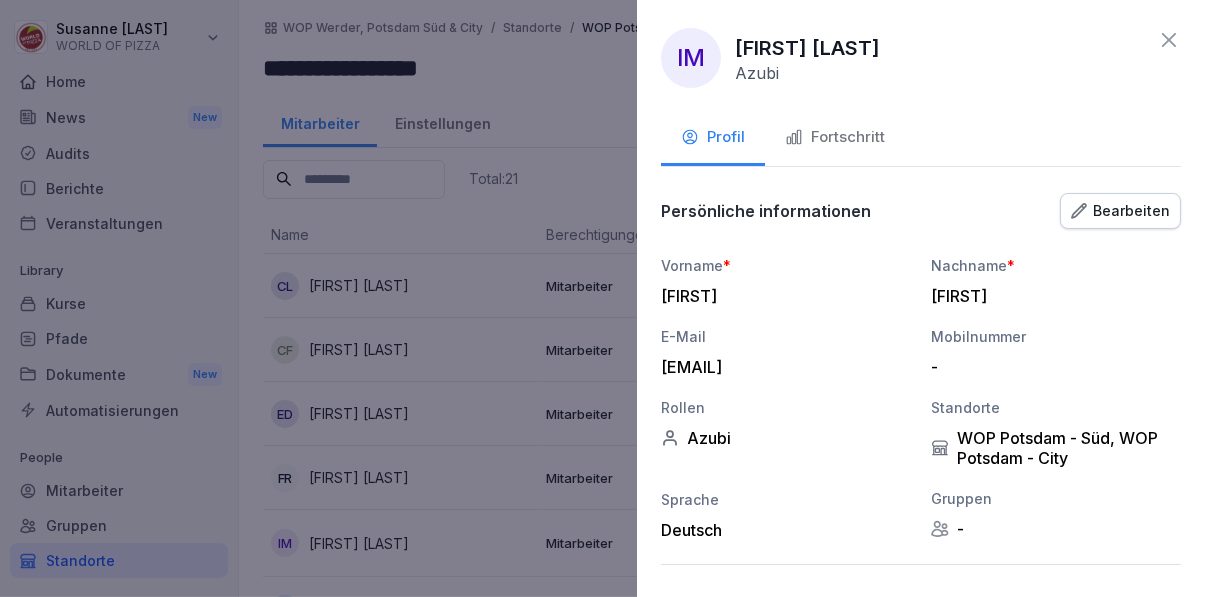 click on "Fortschritt" at bounding box center (835, 137) 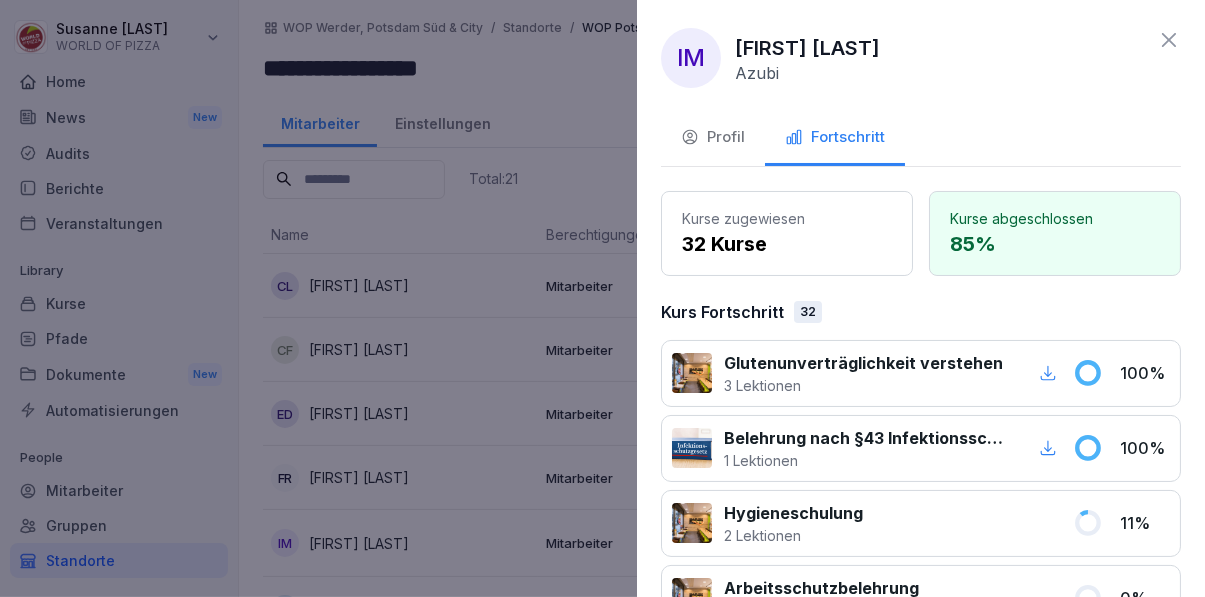 click at bounding box center [602, 298] 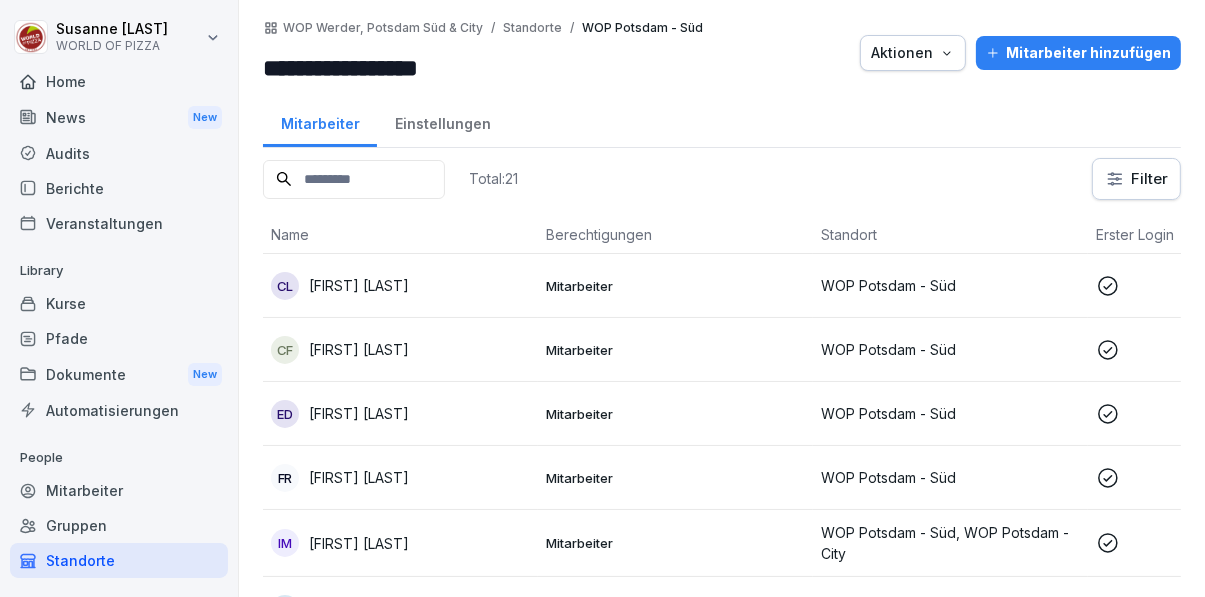click on "Mitarbeiter" at bounding box center [119, 490] 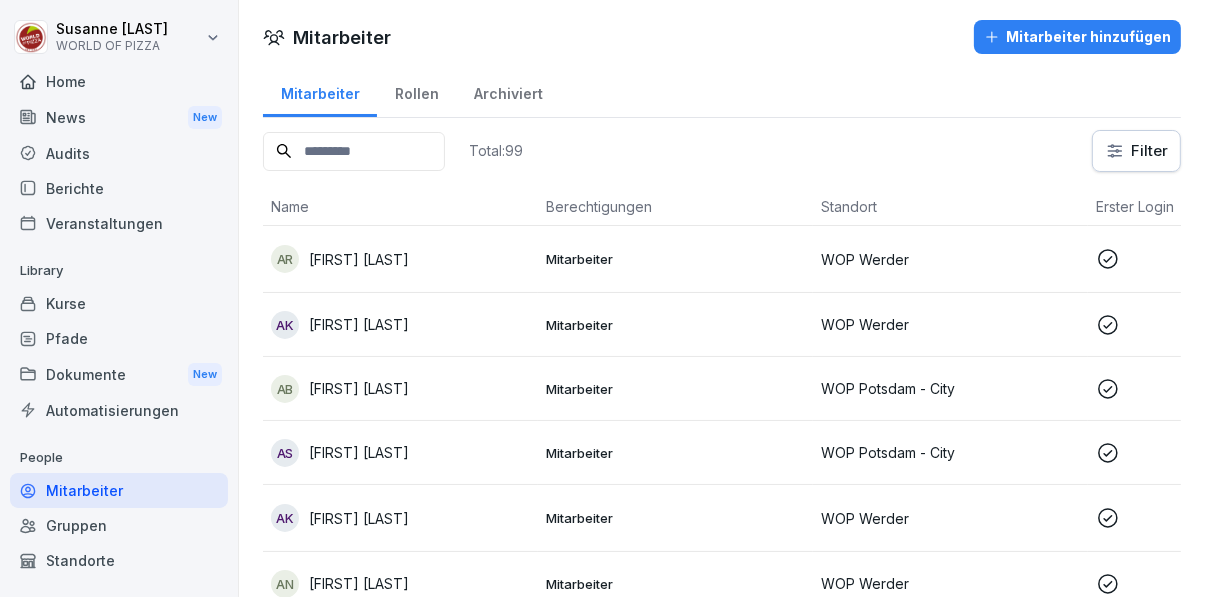click on "Gruppen" at bounding box center (119, 525) 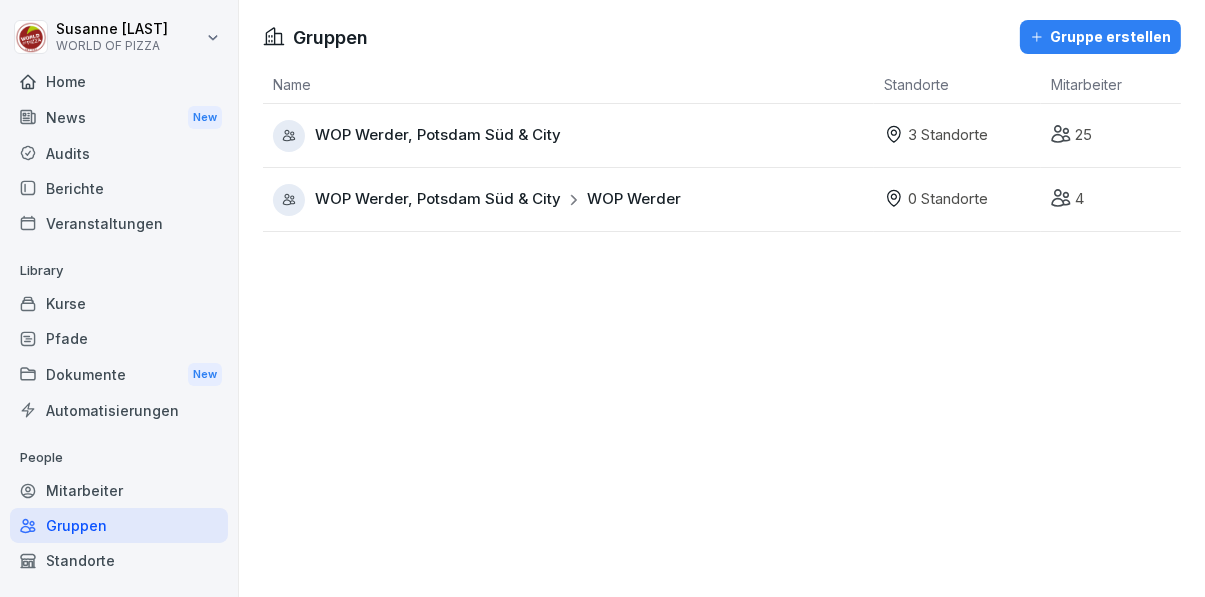 click on "Home" at bounding box center [119, 81] 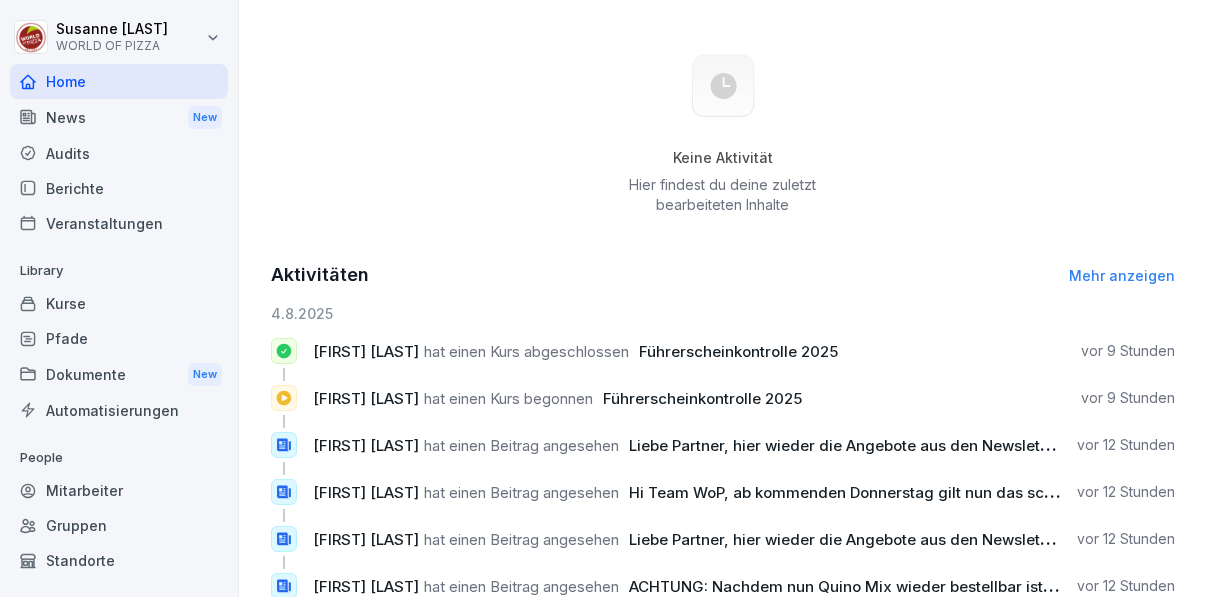 scroll, scrollTop: 750, scrollLeft: 0, axis: vertical 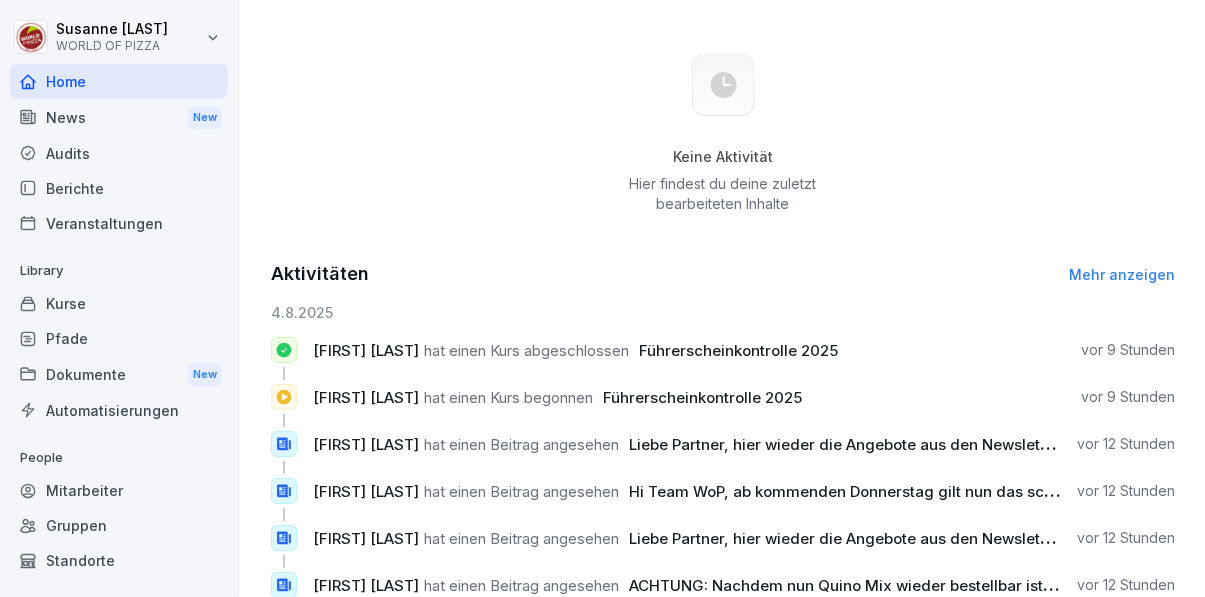 click on "[FIRST] [LAST]" at bounding box center (366, 350) 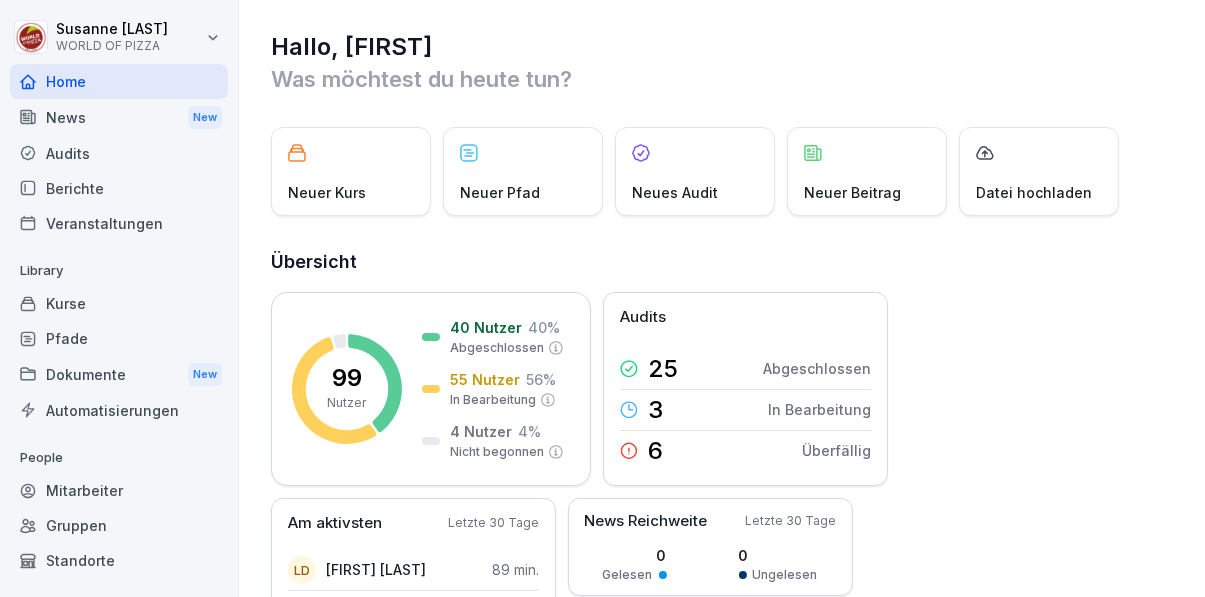 scroll, scrollTop: 0, scrollLeft: 0, axis: both 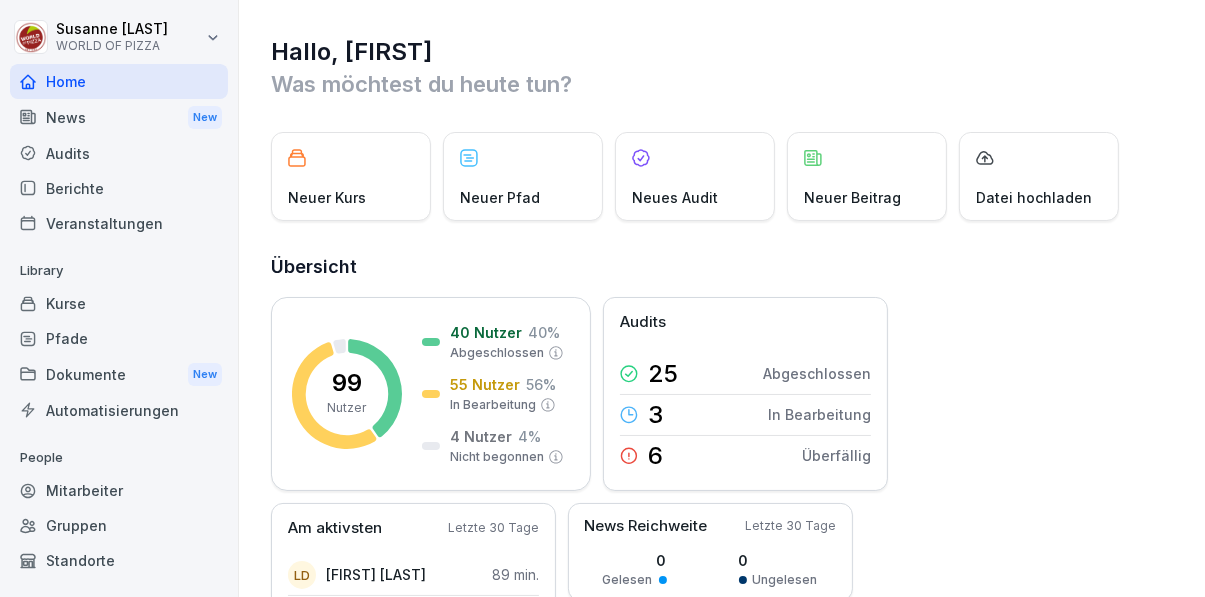 click on "Mitarbeiter" at bounding box center [119, 490] 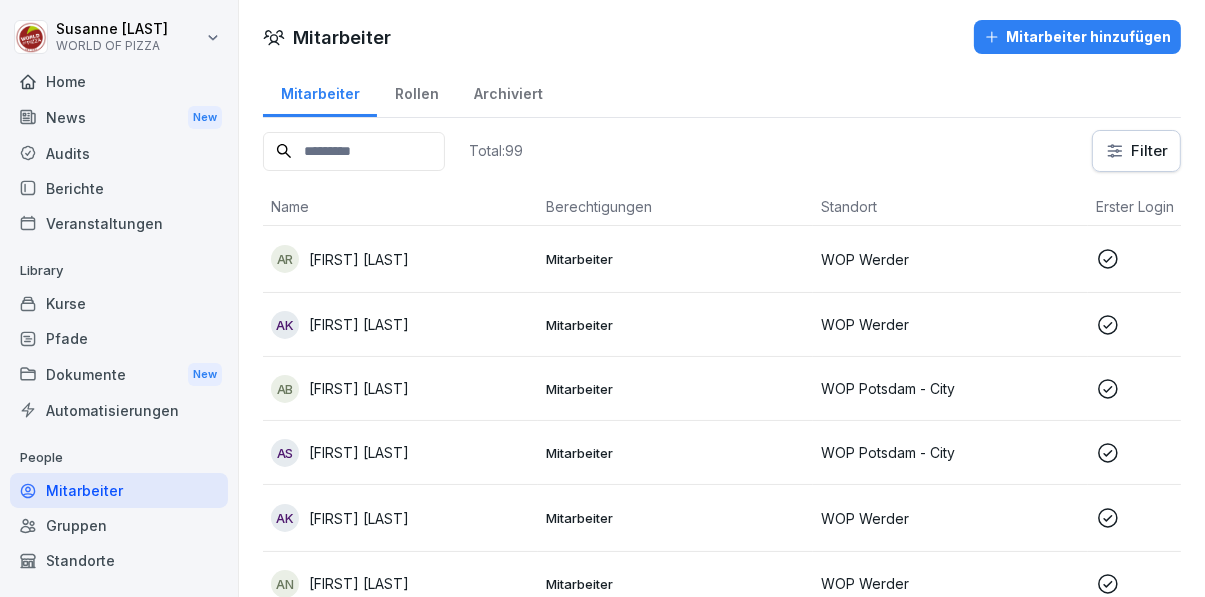 click at bounding box center [354, 151] 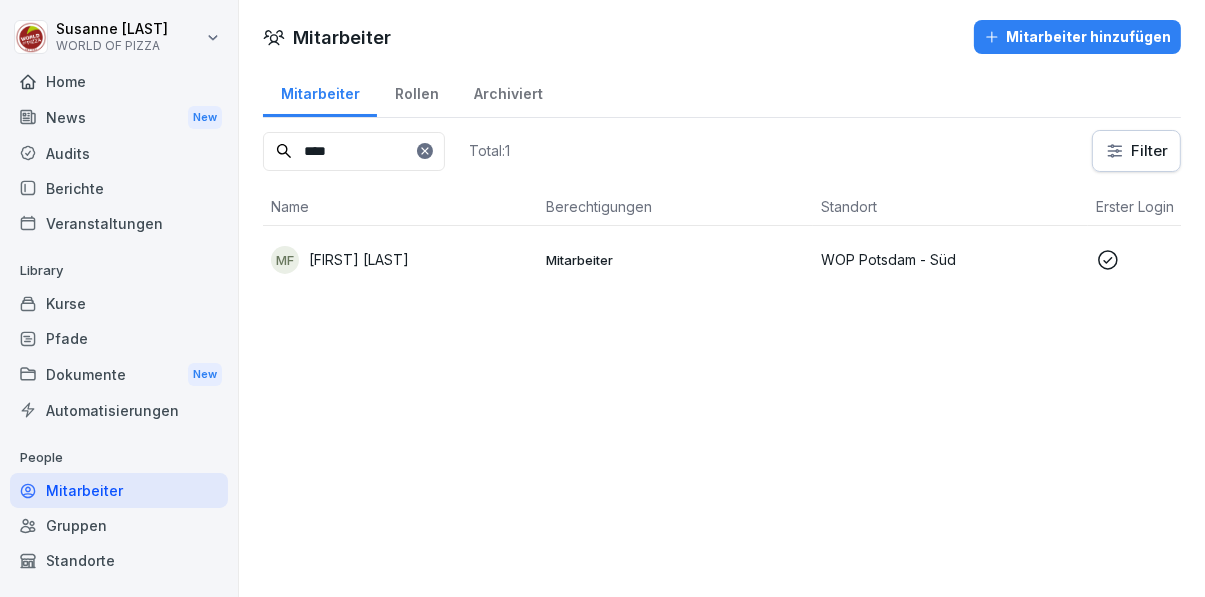 type on "****" 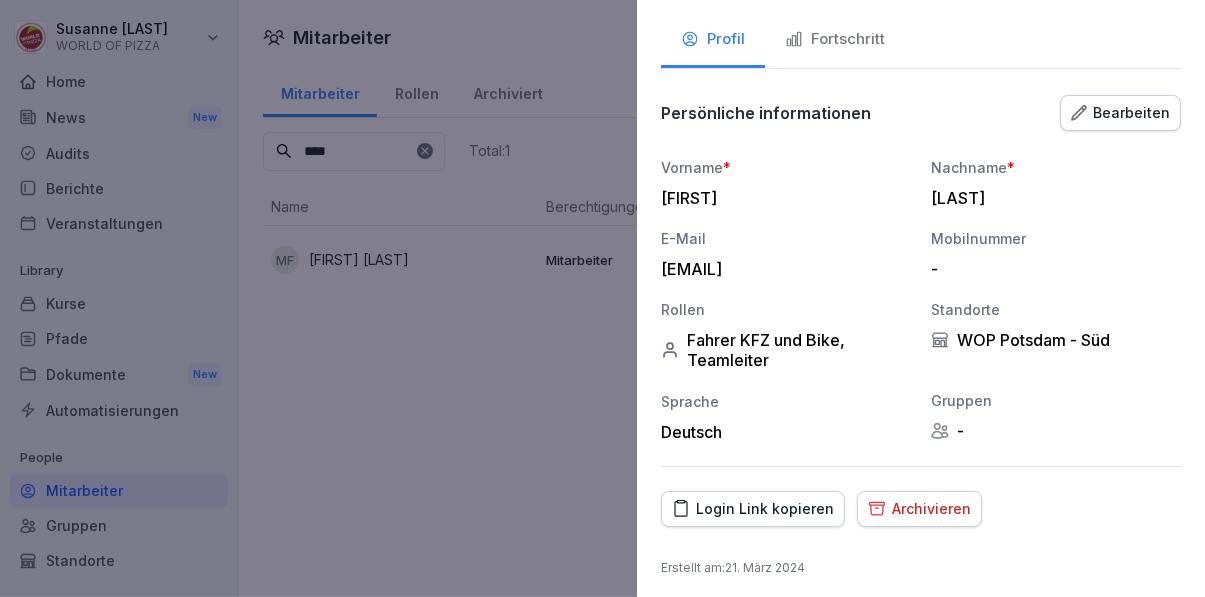 scroll, scrollTop: 0, scrollLeft: 0, axis: both 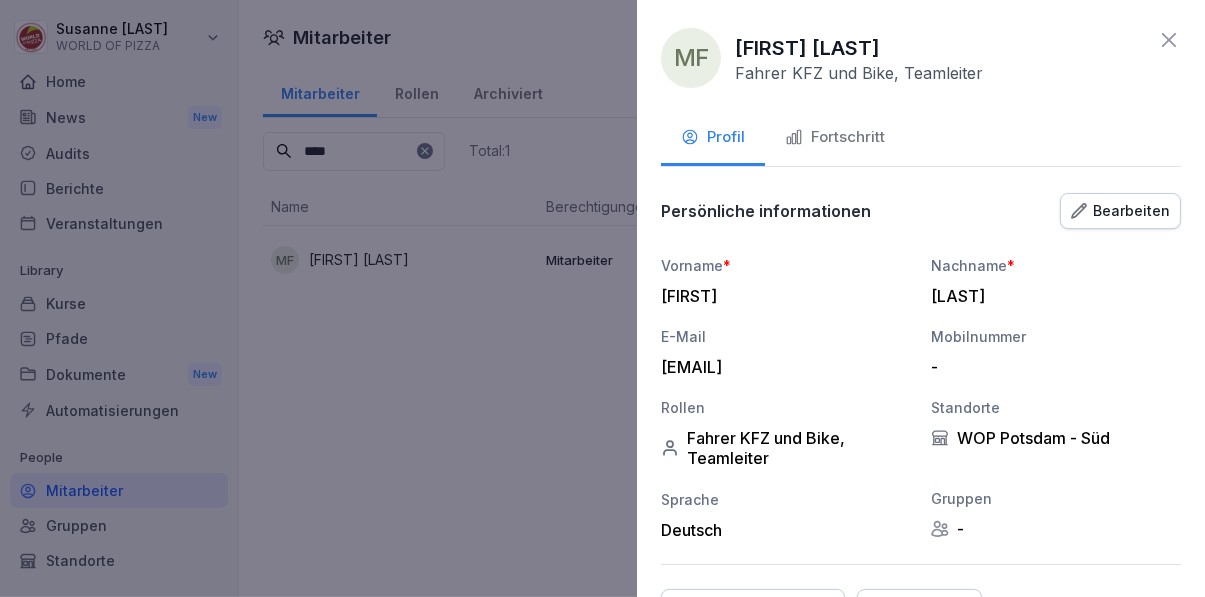click on "Fortschritt" at bounding box center [835, 137] 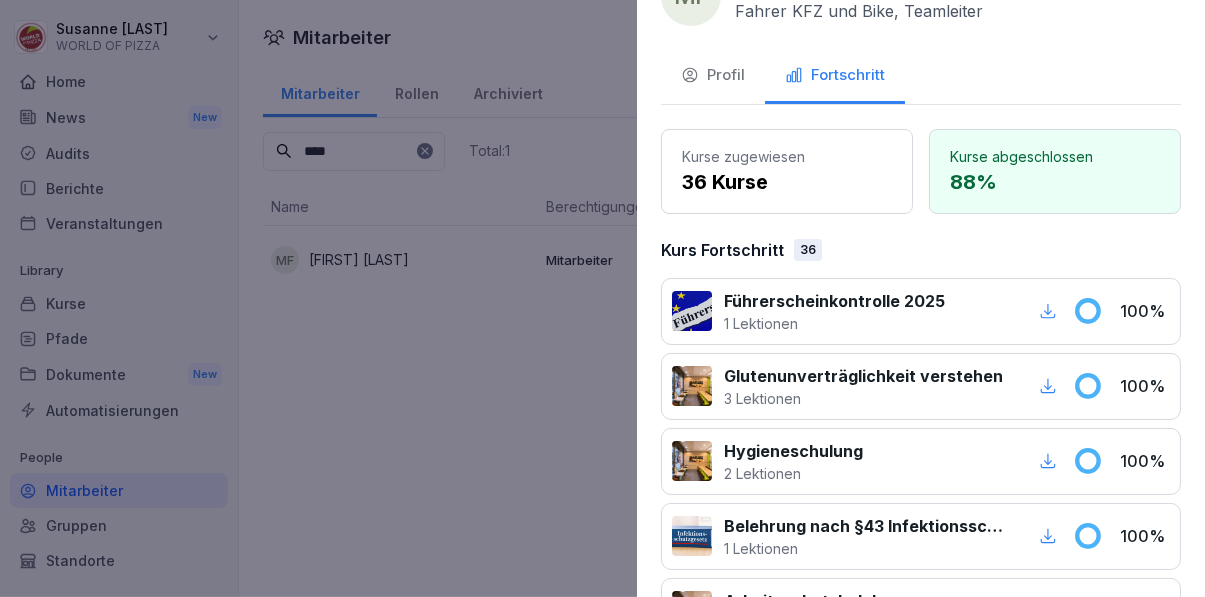 scroll, scrollTop: 60, scrollLeft: 0, axis: vertical 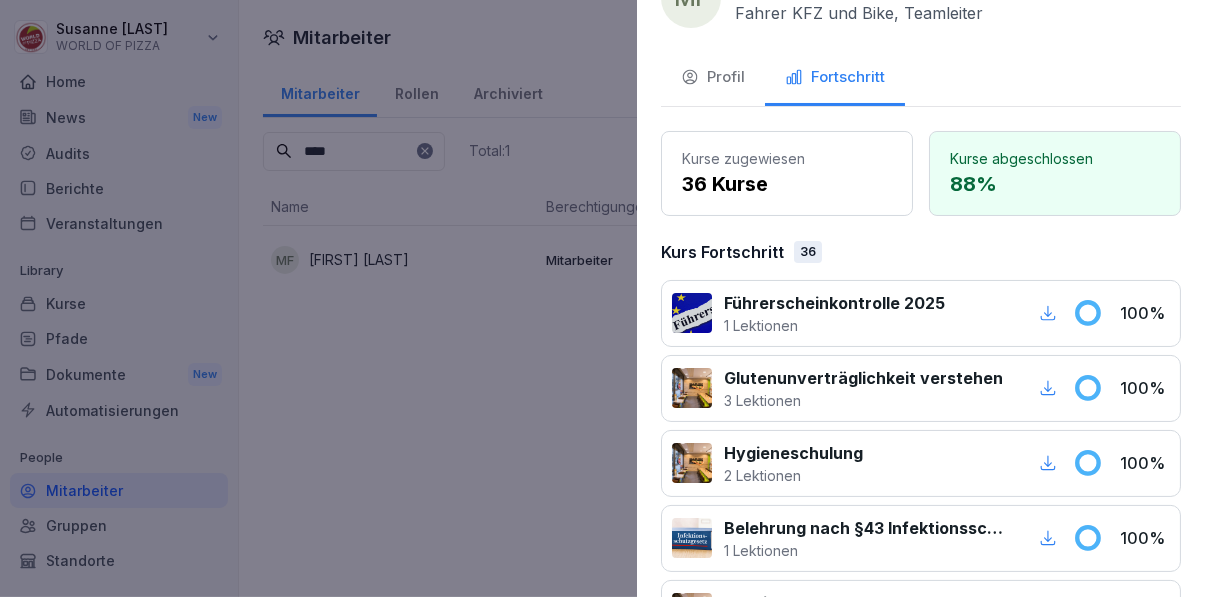 click on "1 Lektionen" at bounding box center (834, 325) 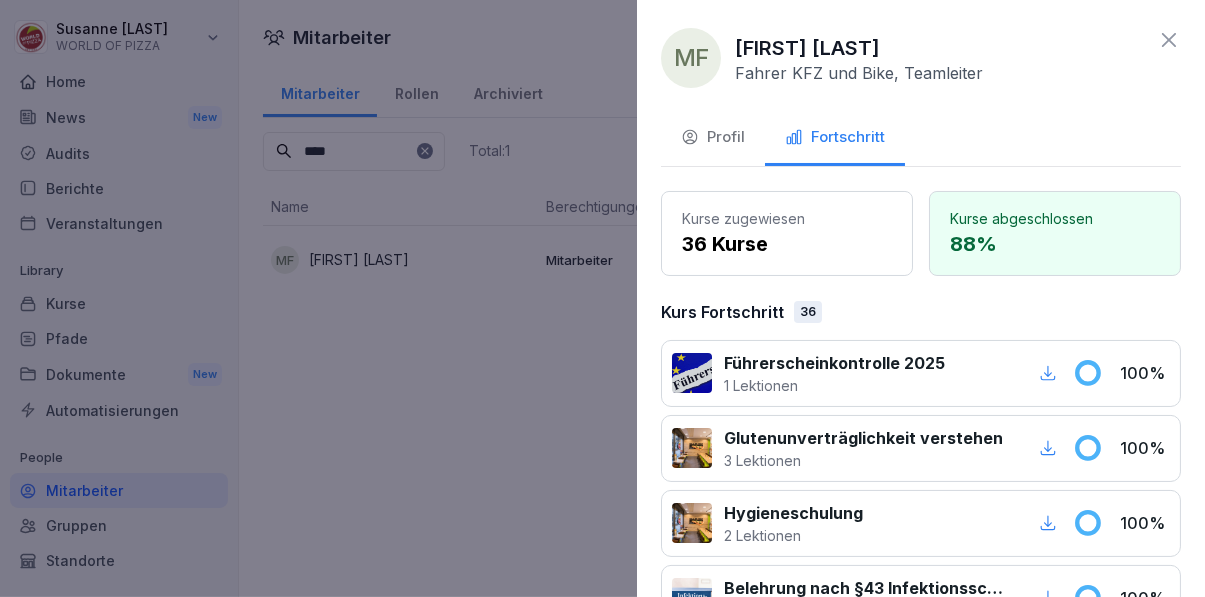 click on "Profil" at bounding box center [713, 137] 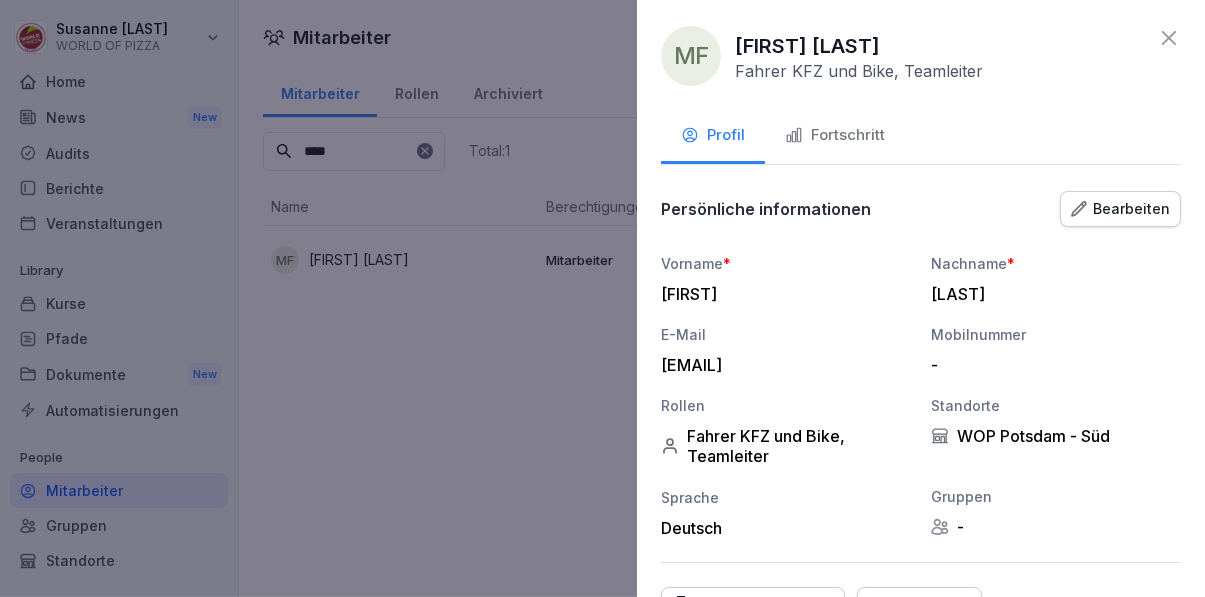 scroll, scrollTop: 0, scrollLeft: 0, axis: both 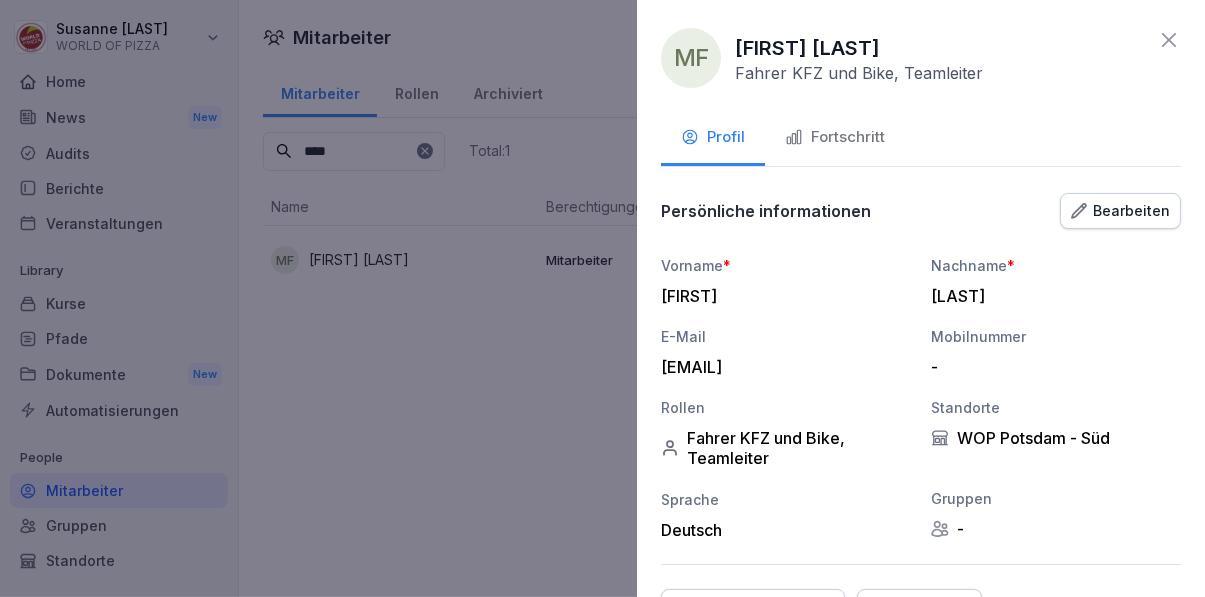 click at bounding box center (602, 298) 